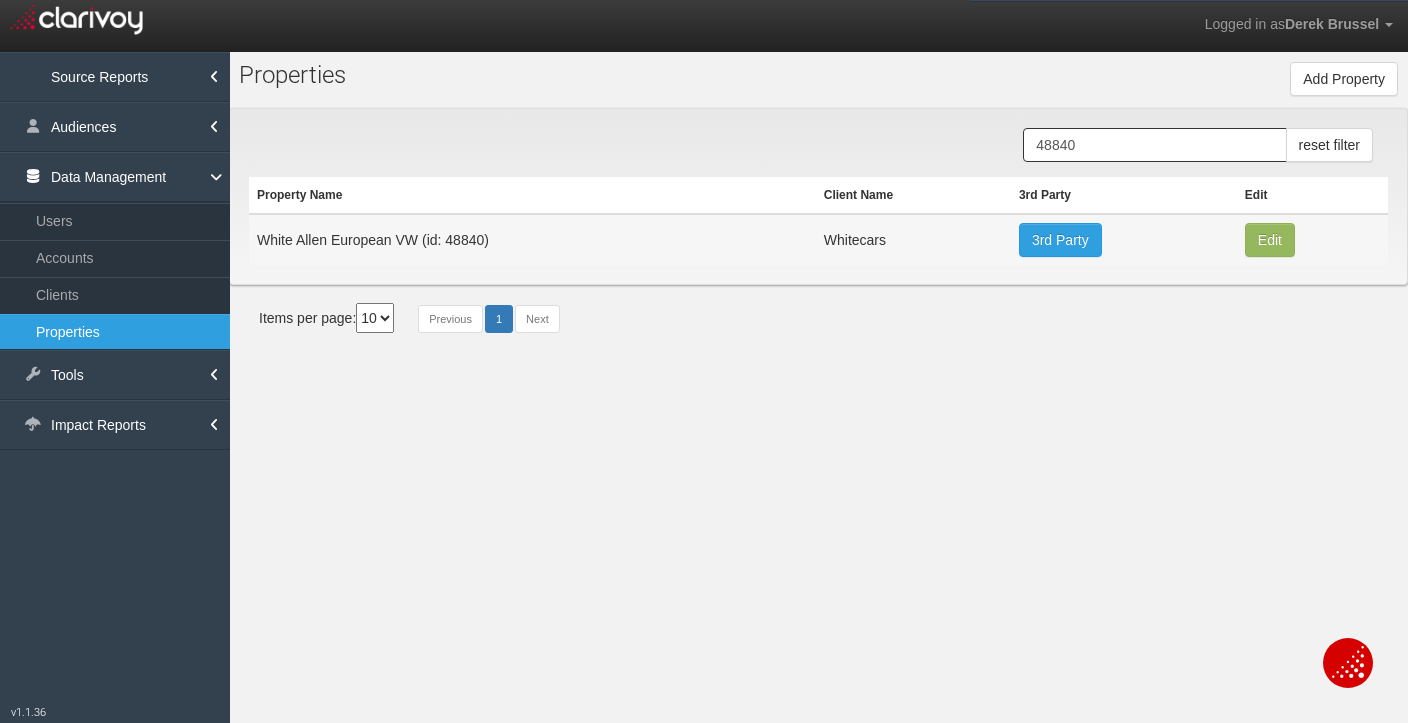 scroll, scrollTop: 0, scrollLeft: 0, axis: both 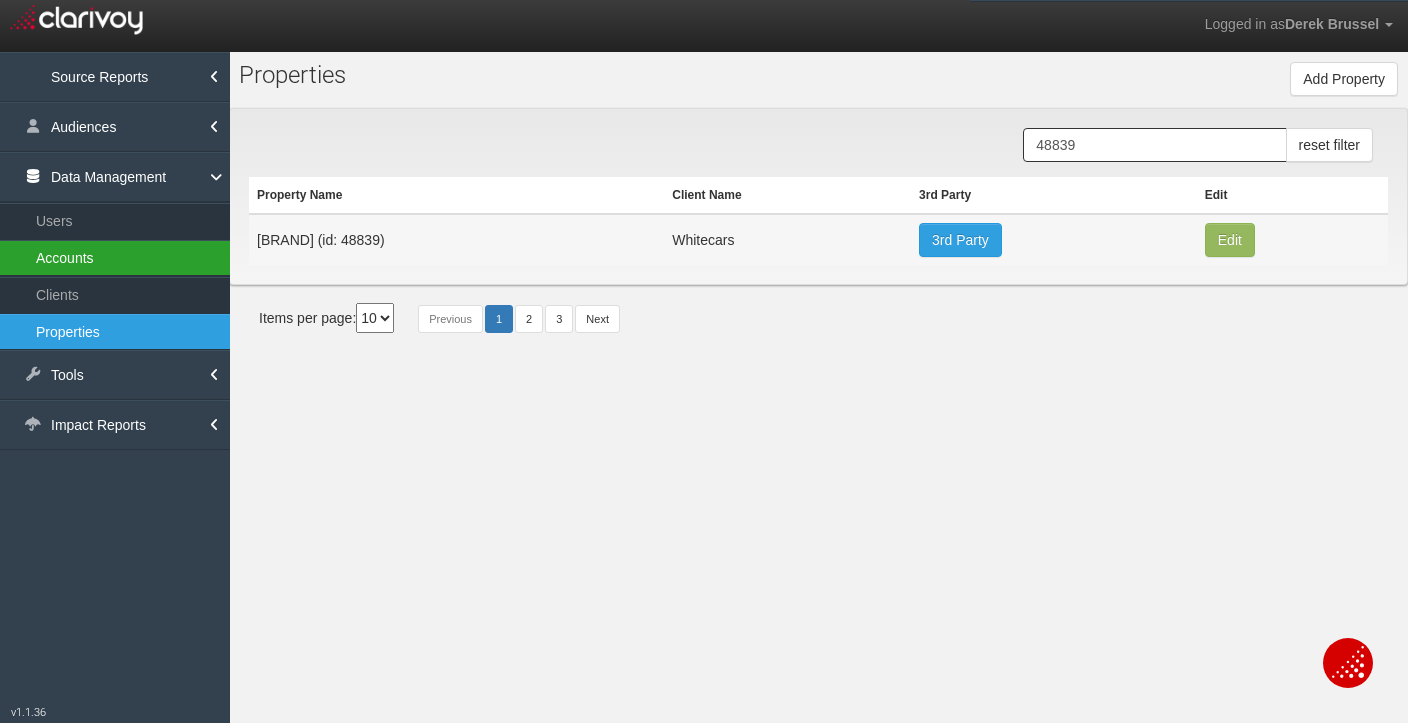 type on "48839" 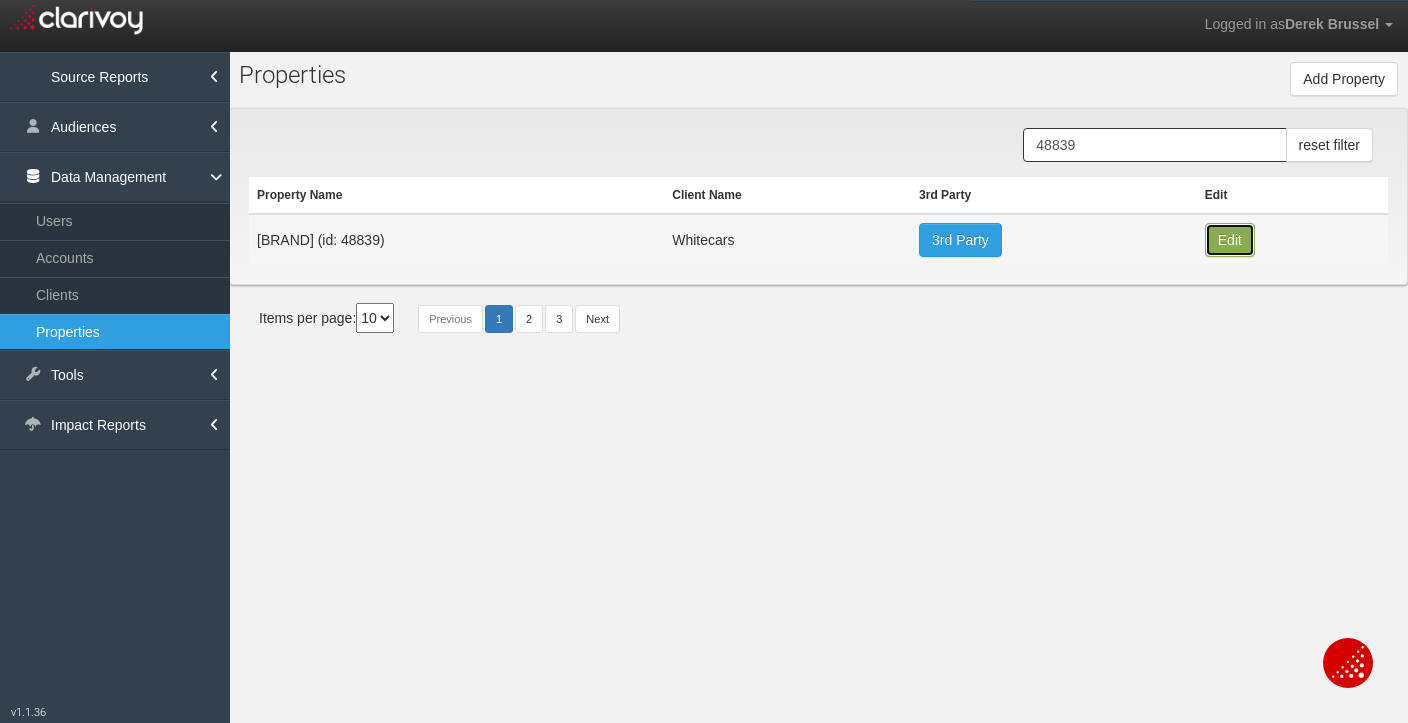 click on "Edit" at bounding box center [1230, 240] 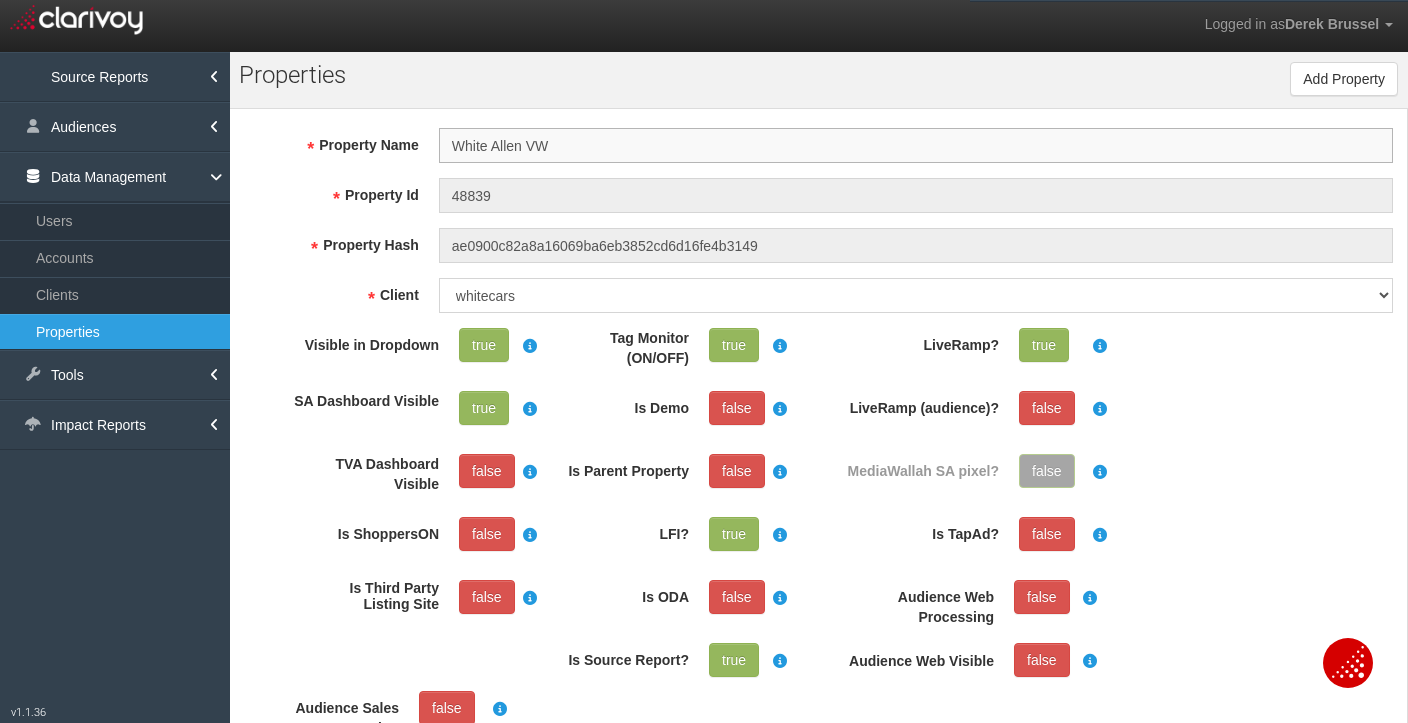scroll, scrollTop: 37, scrollLeft: 0, axis: vertical 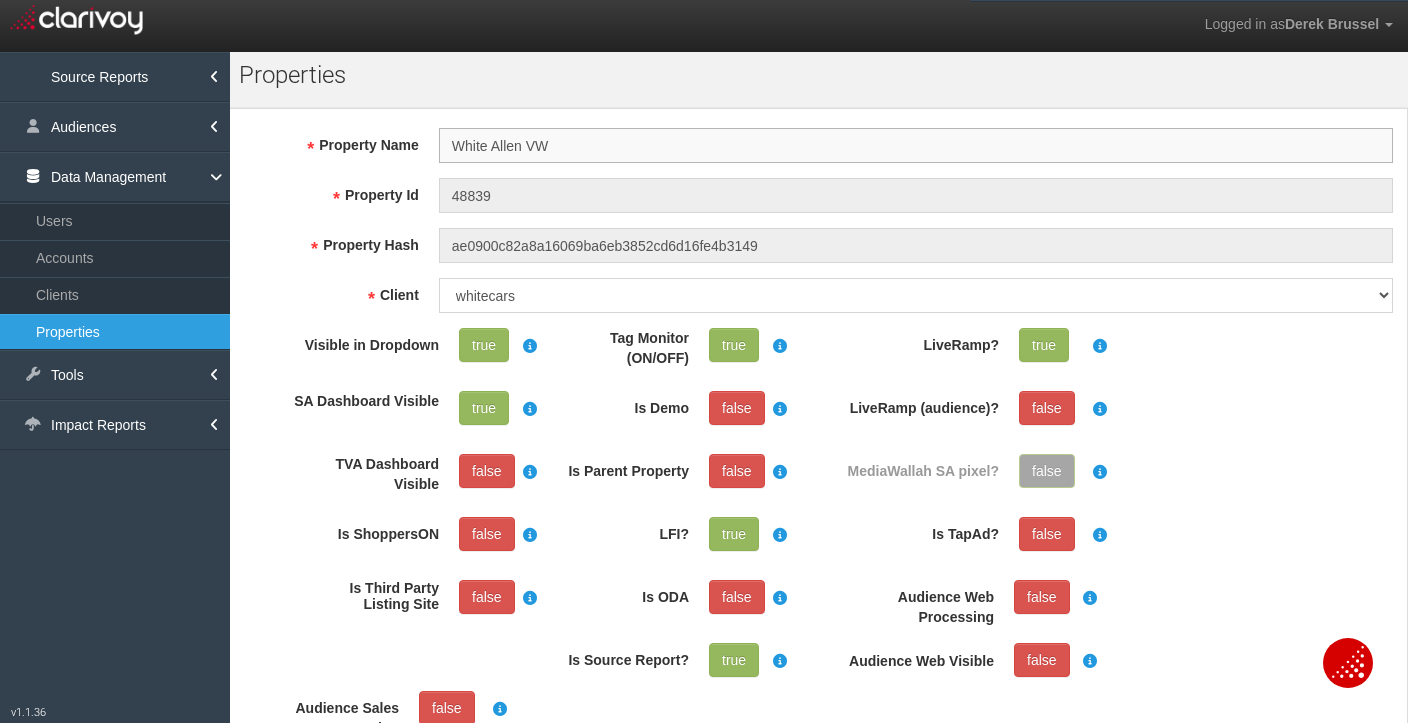 click on "White Allen VW" at bounding box center (916, 145) 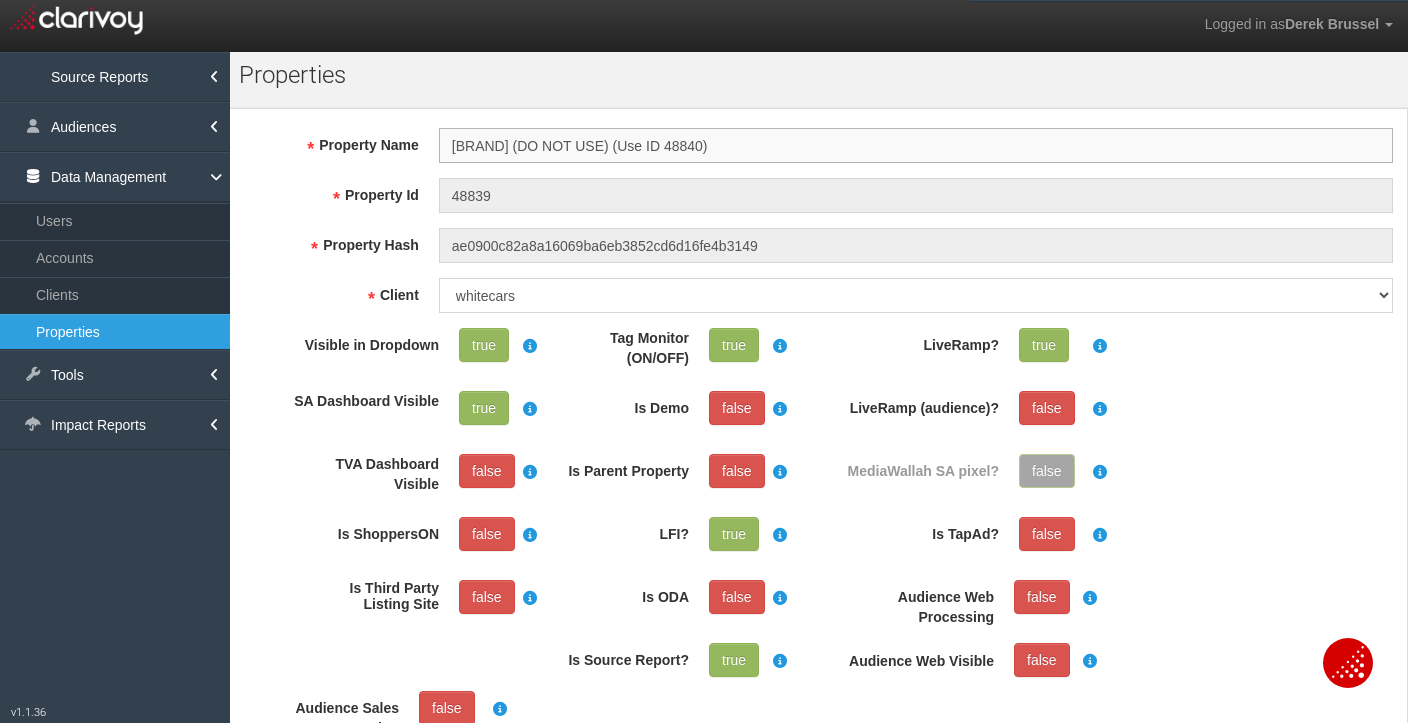 click on "[BRAND] (DO NOT USE) (Use ID 48840)" at bounding box center [916, 145] 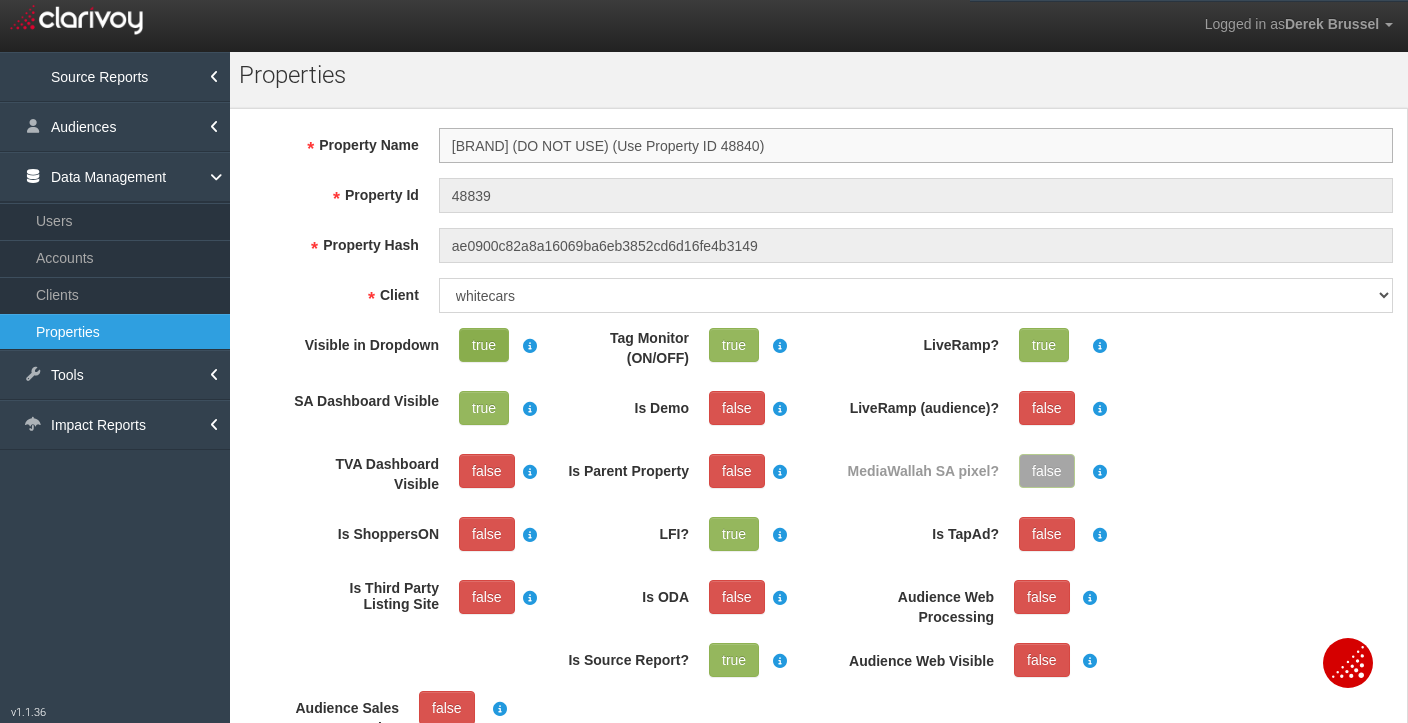type on "[BRAND] (DO NOT USE) (Use Property ID 48840)" 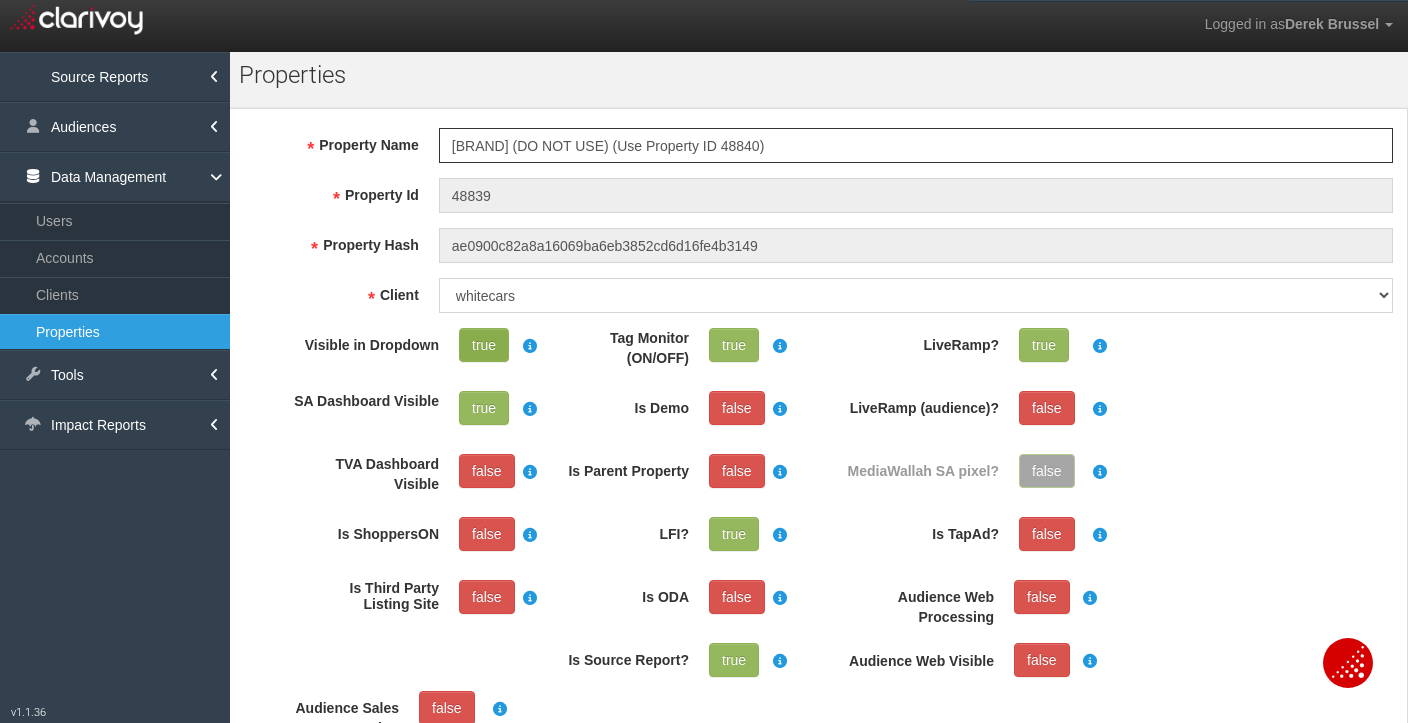 click on "true" at bounding box center [484, 345] 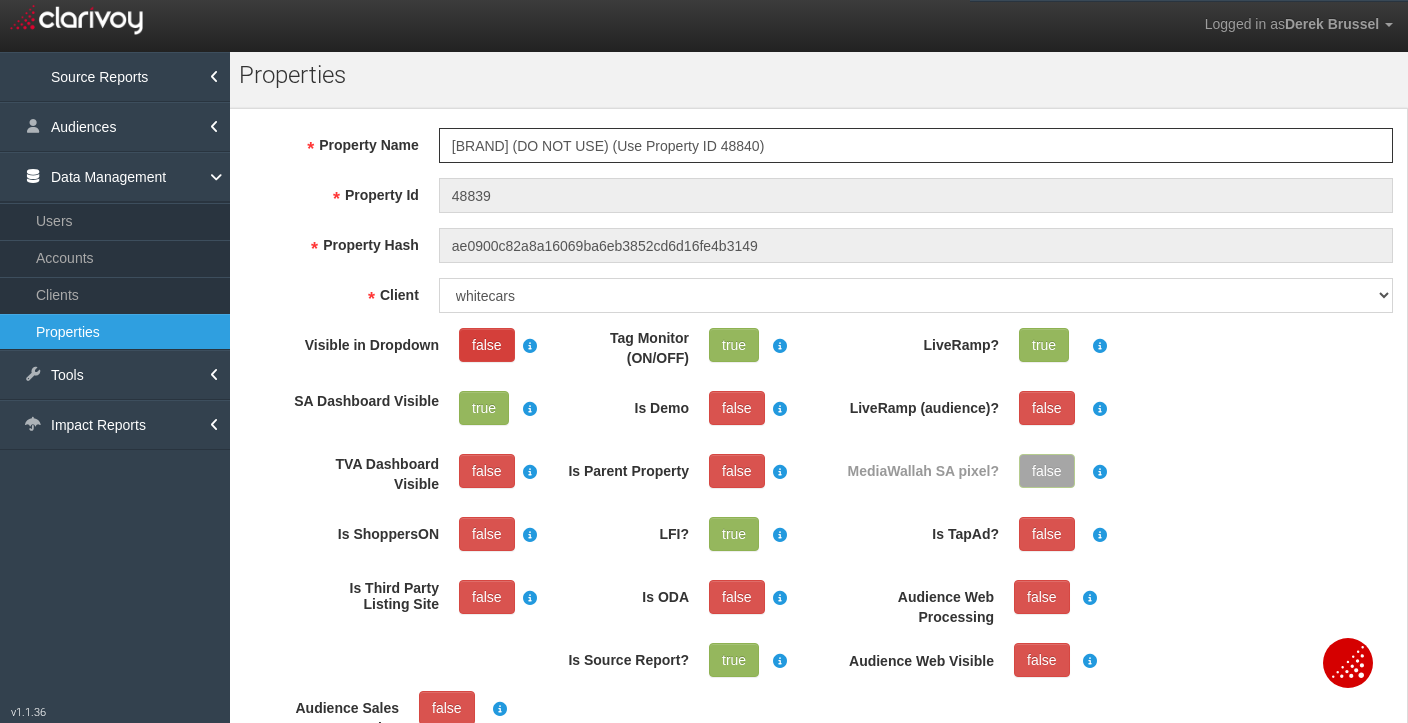 click on "false" at bounding box center [487, 345] 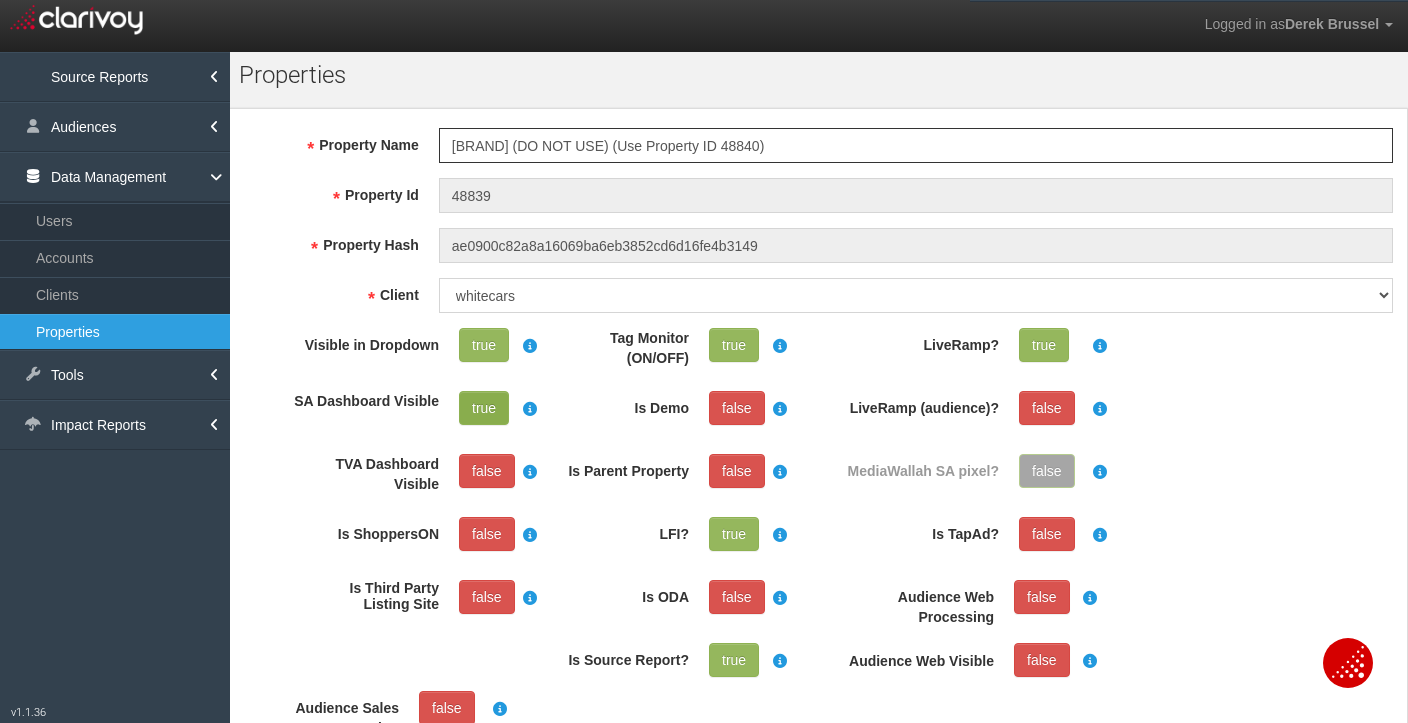 click on "true" at bounding box center (484, 345) 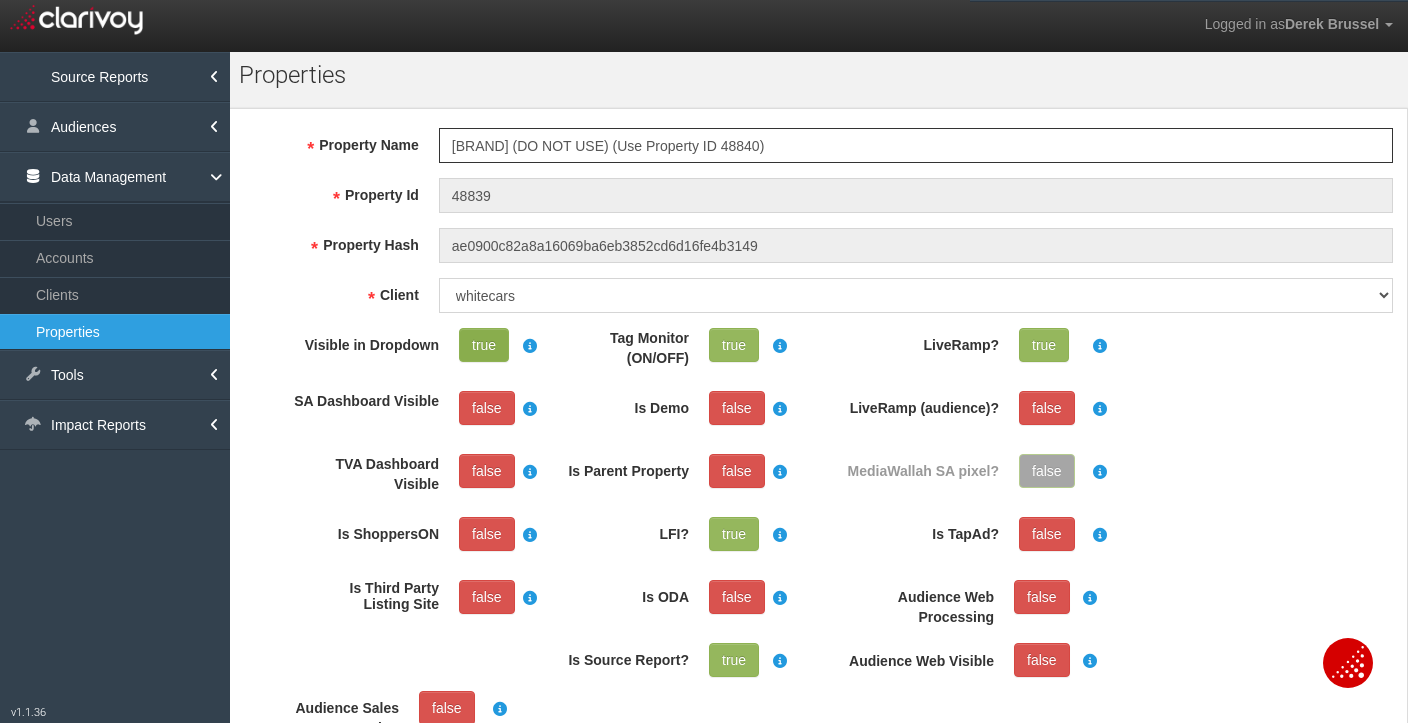 click on "true" at bounding box center (484, 345) 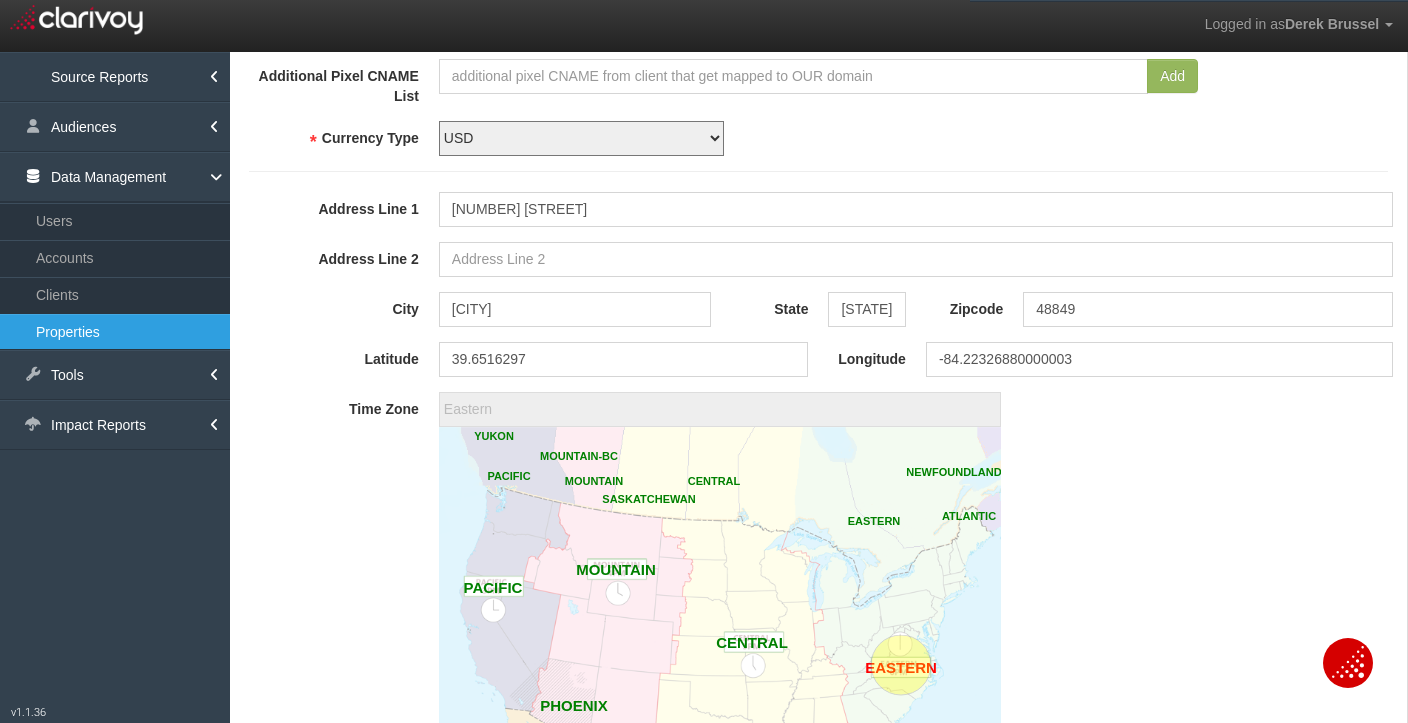 scroll, scrollTop: 1747, scrollLeft: 0, axis: vertical 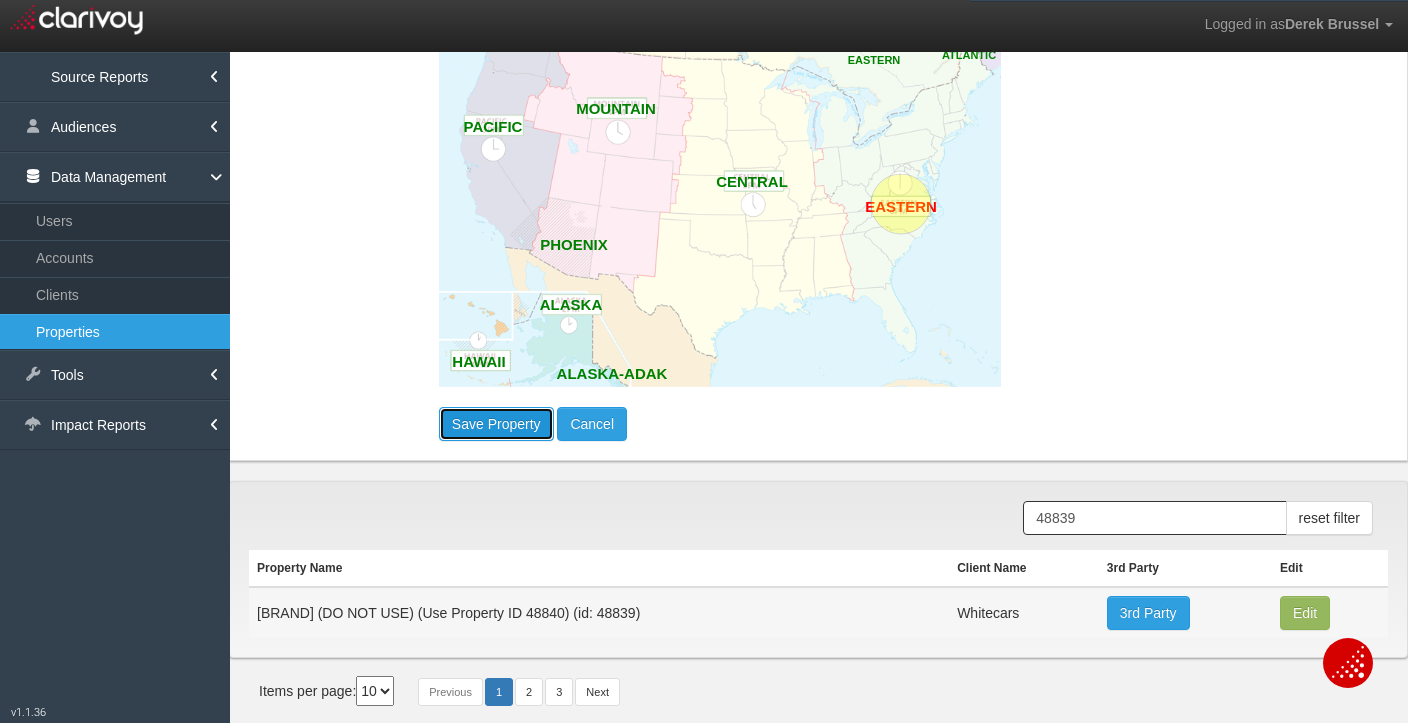 click on "Save Property" at bounding box center [496, 424] 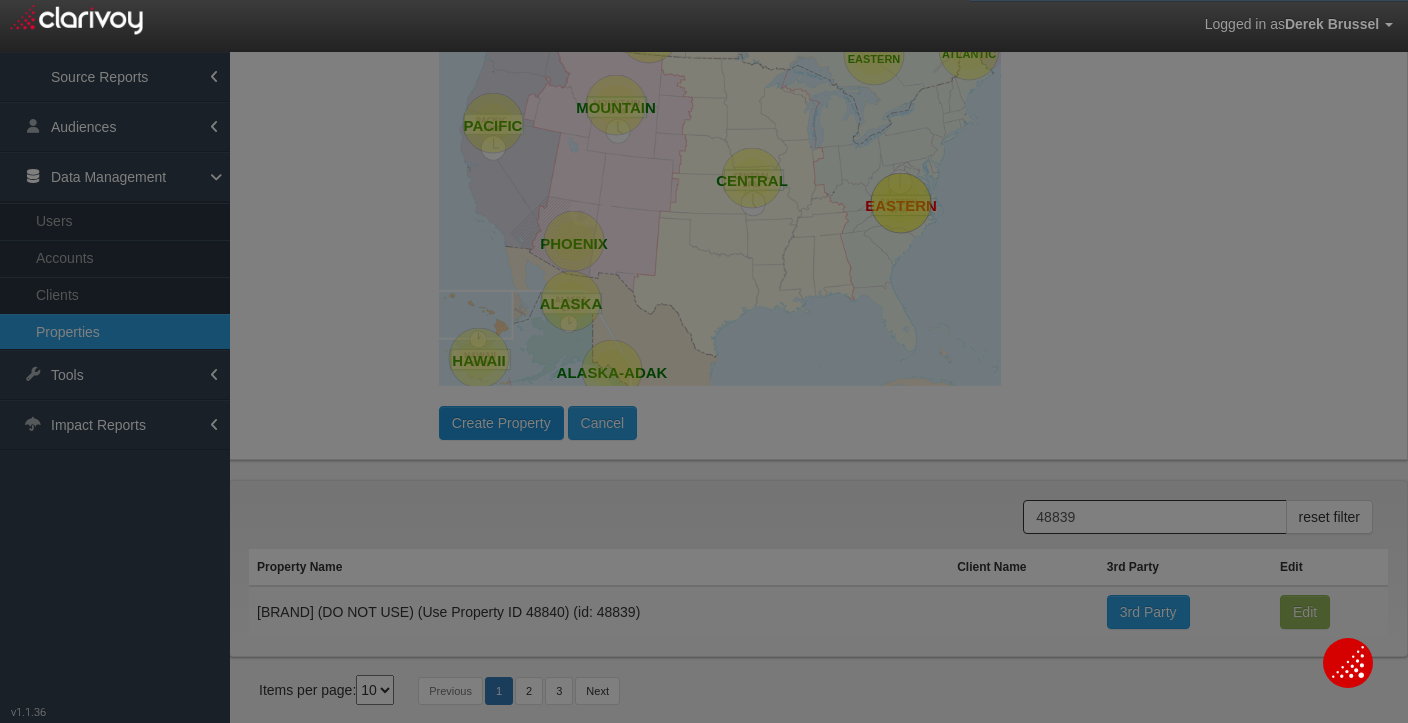 scroll, scrollTop: 0, scrollLeft: 0, axis: both 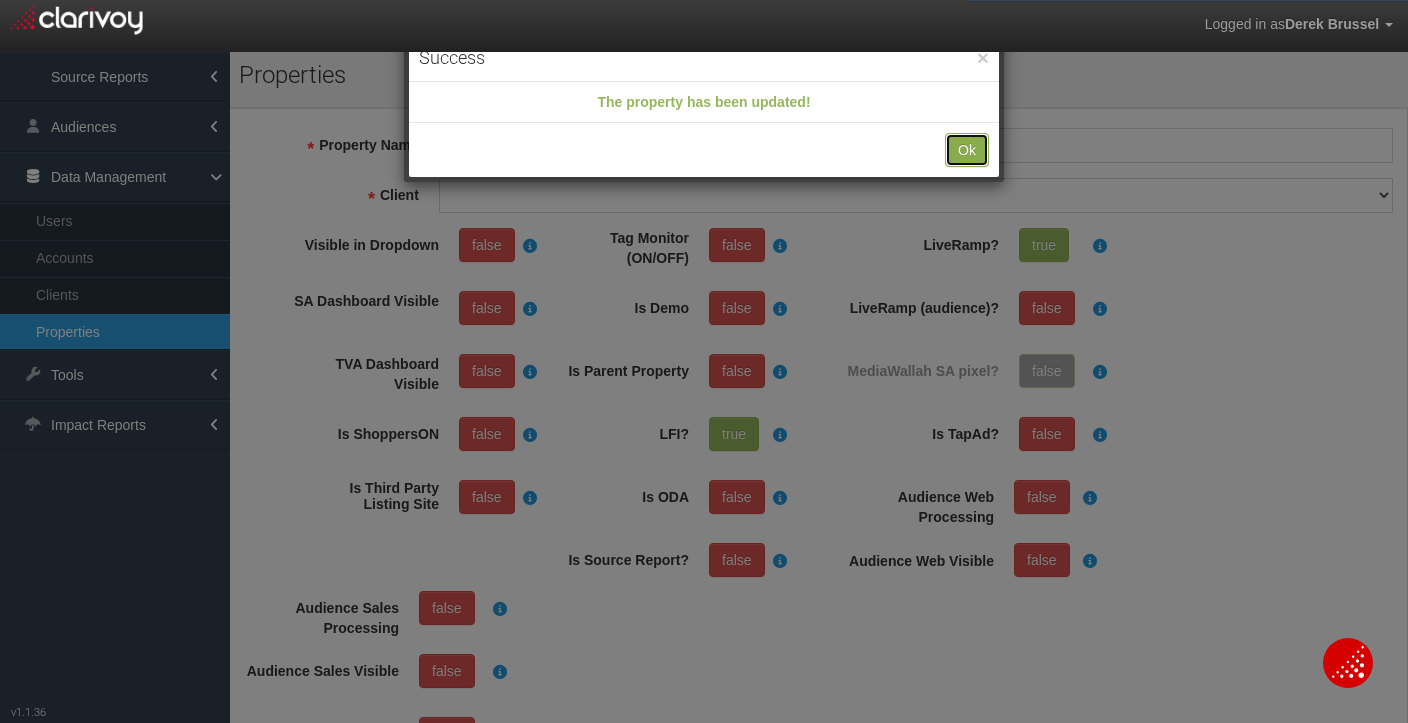 click on "Ok" at bounding box center [967, 150] 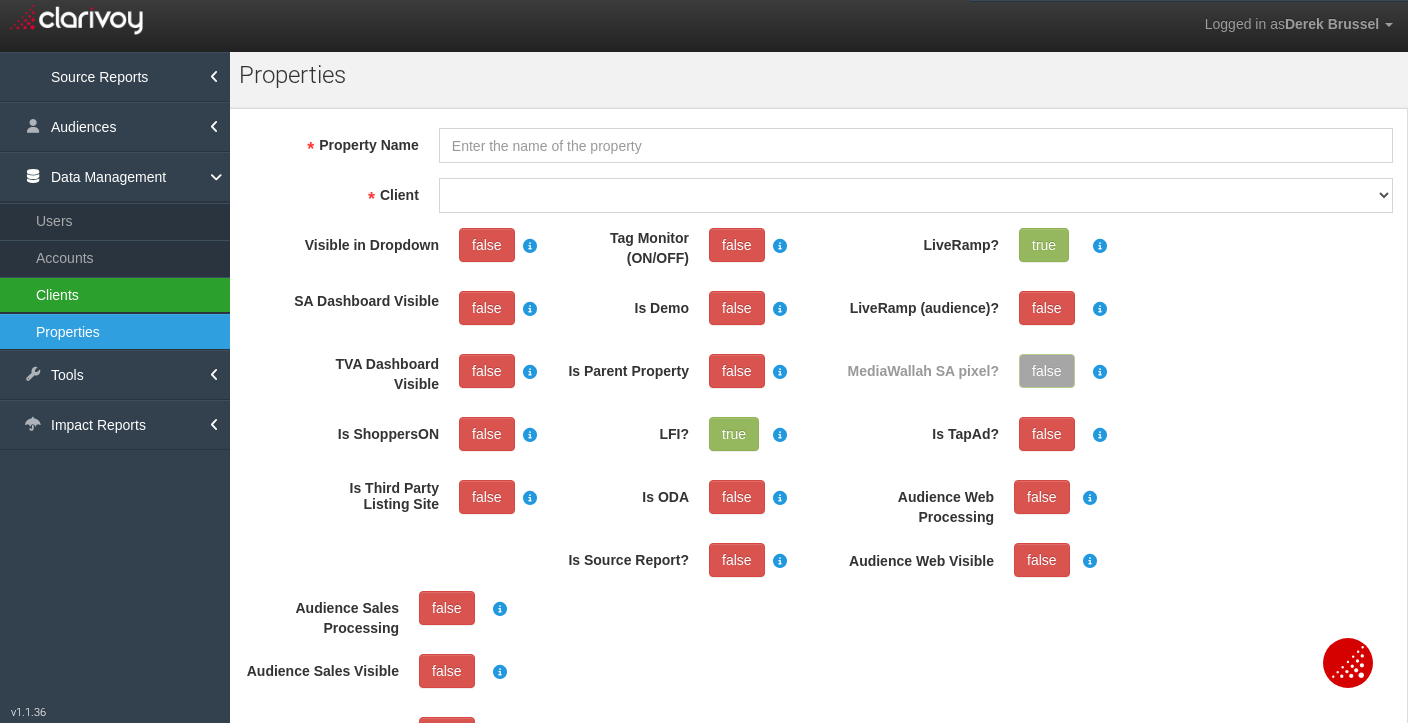 click on "Clients" at bounding box center (115, 295) 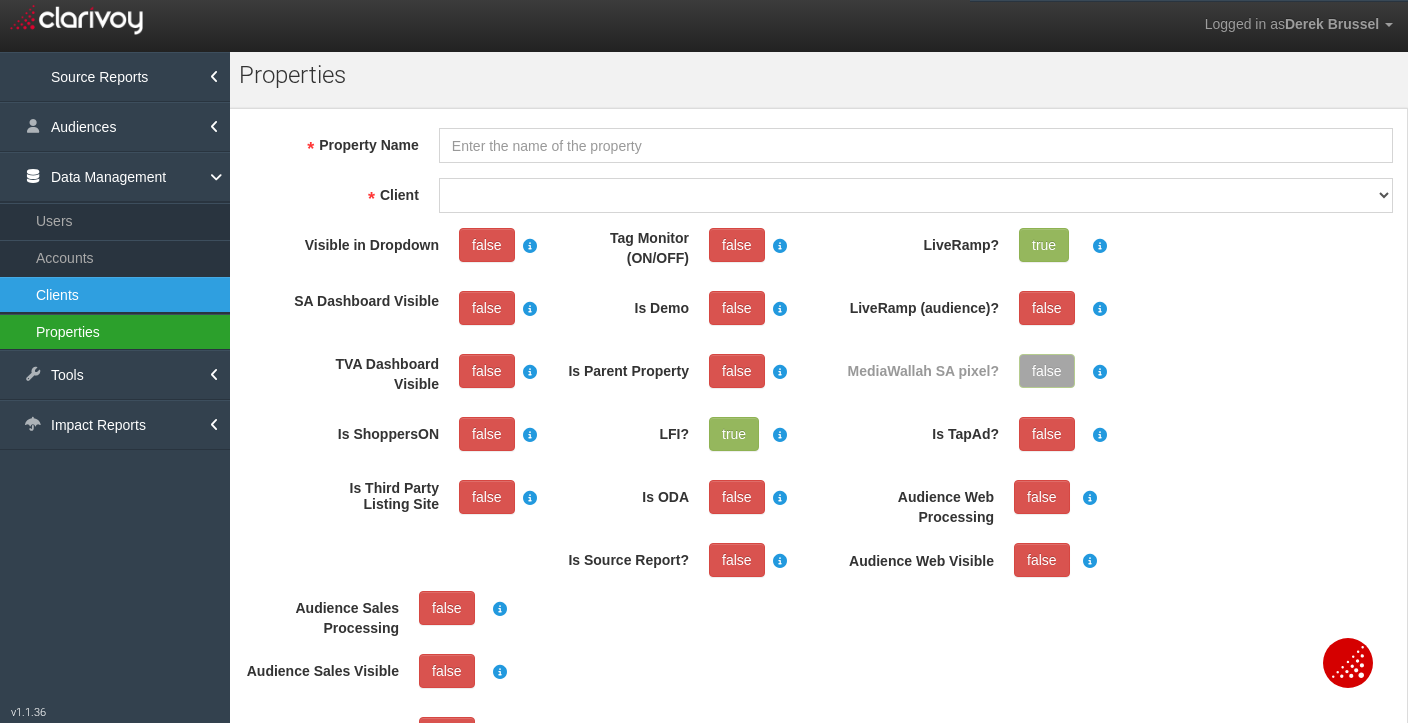 click on "Properties" at bounding box center [115, 332] 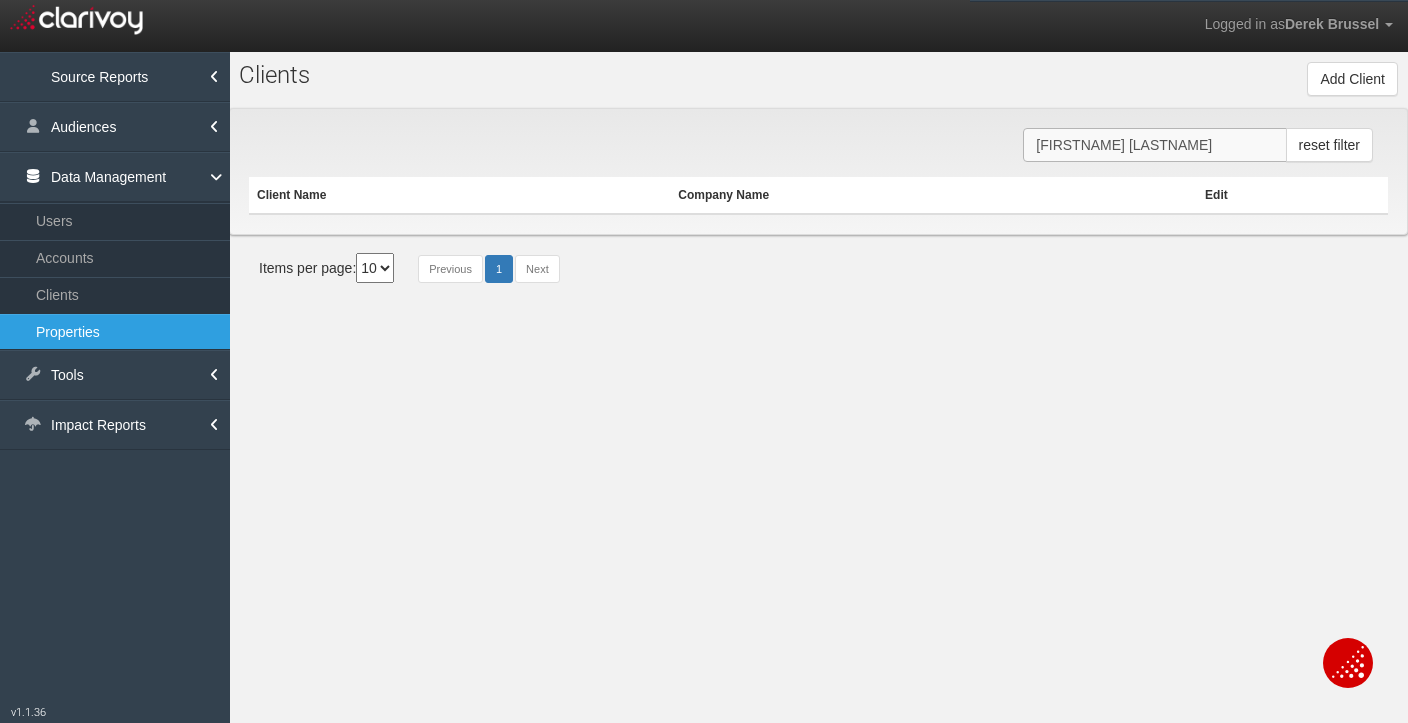 click on "[FIRSTNAME] [LASTNAME]" at bounding box center (1154, 145) 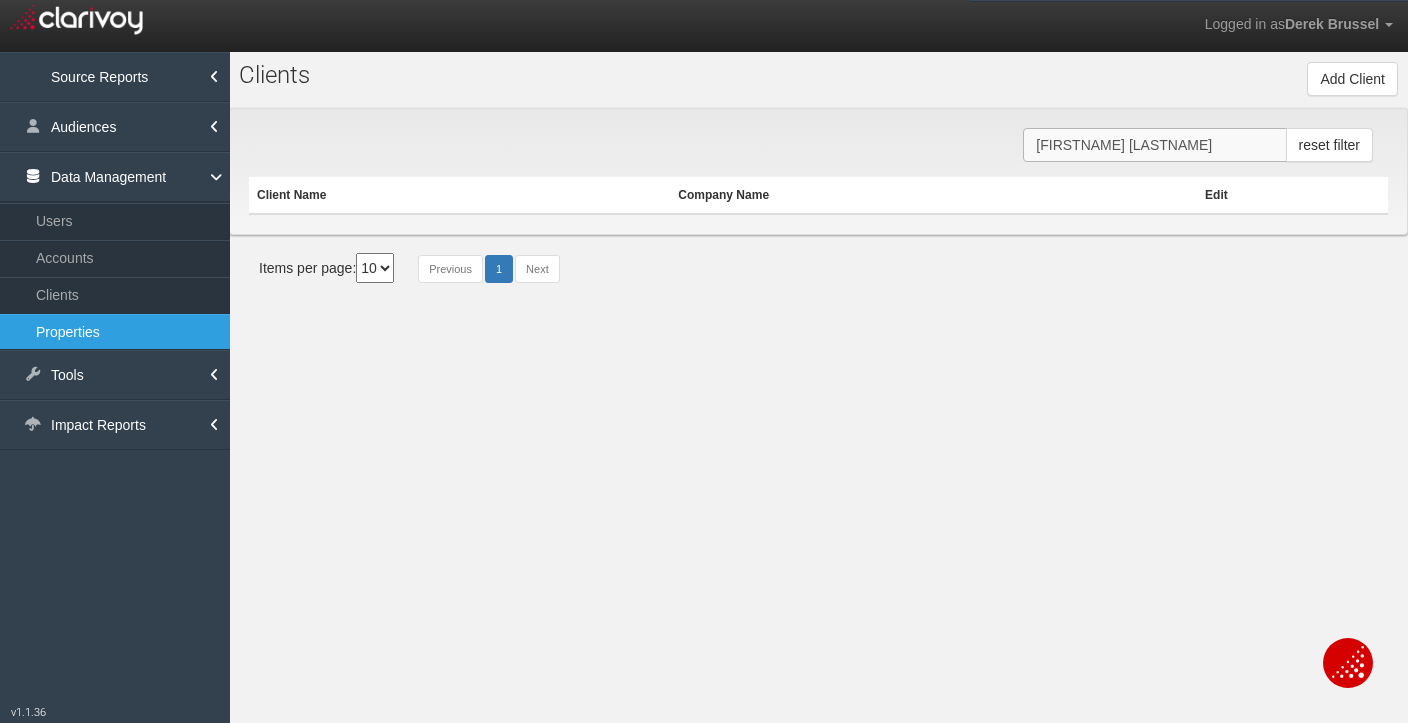 paste on "48840" 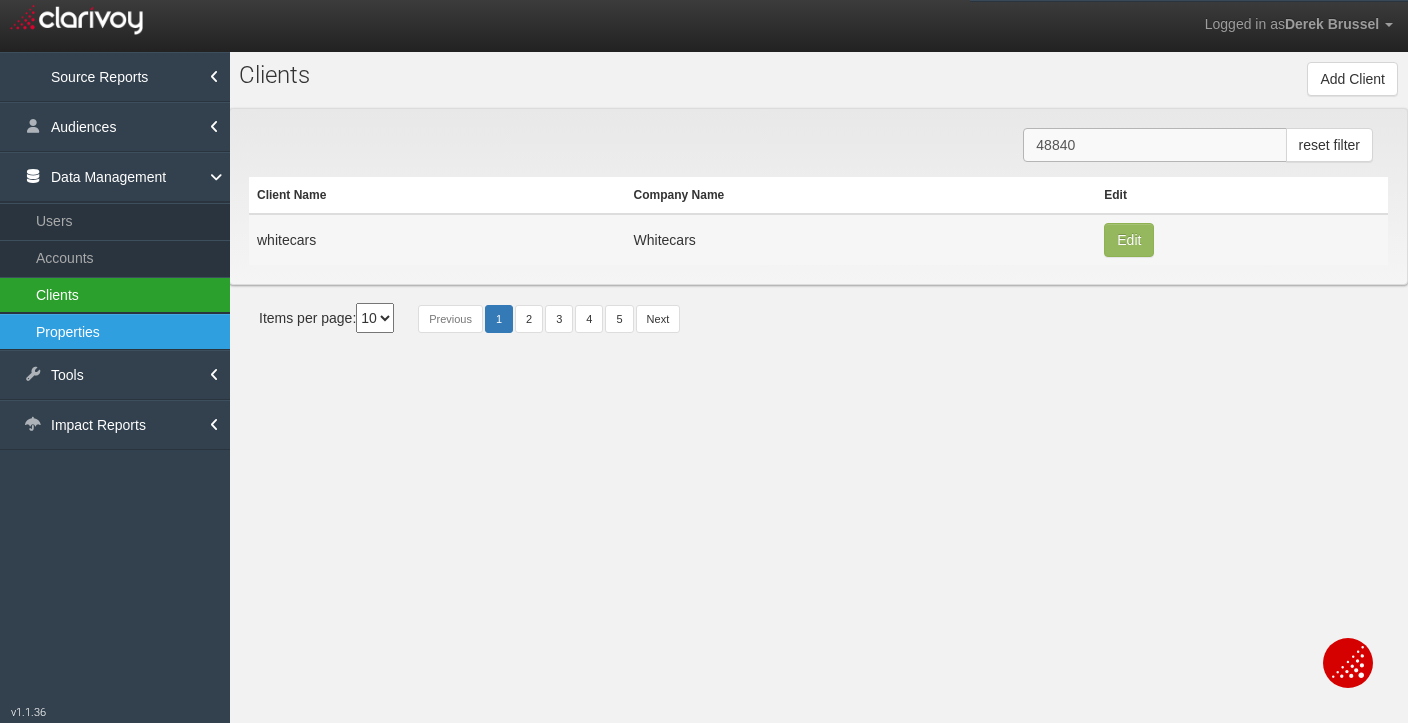 type on "48840" 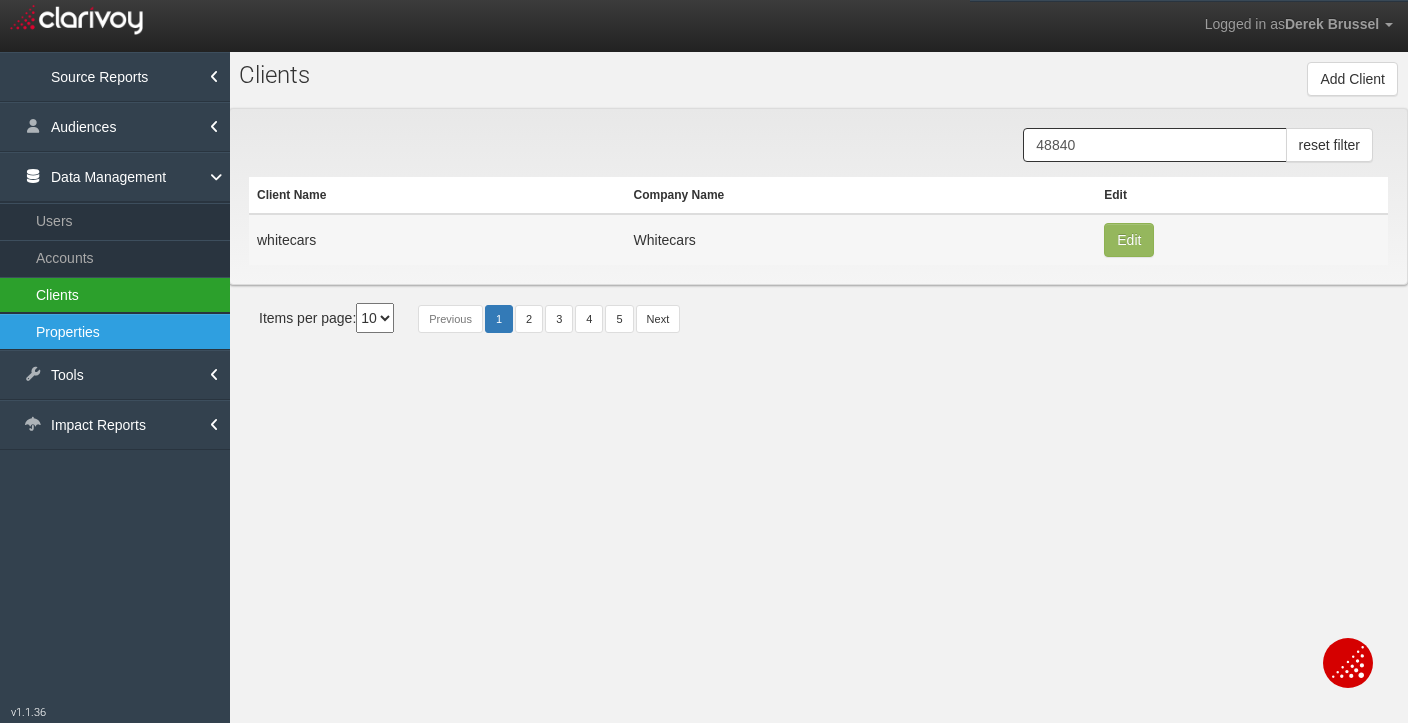 click on "Clients" at bounding box center [115, 295] 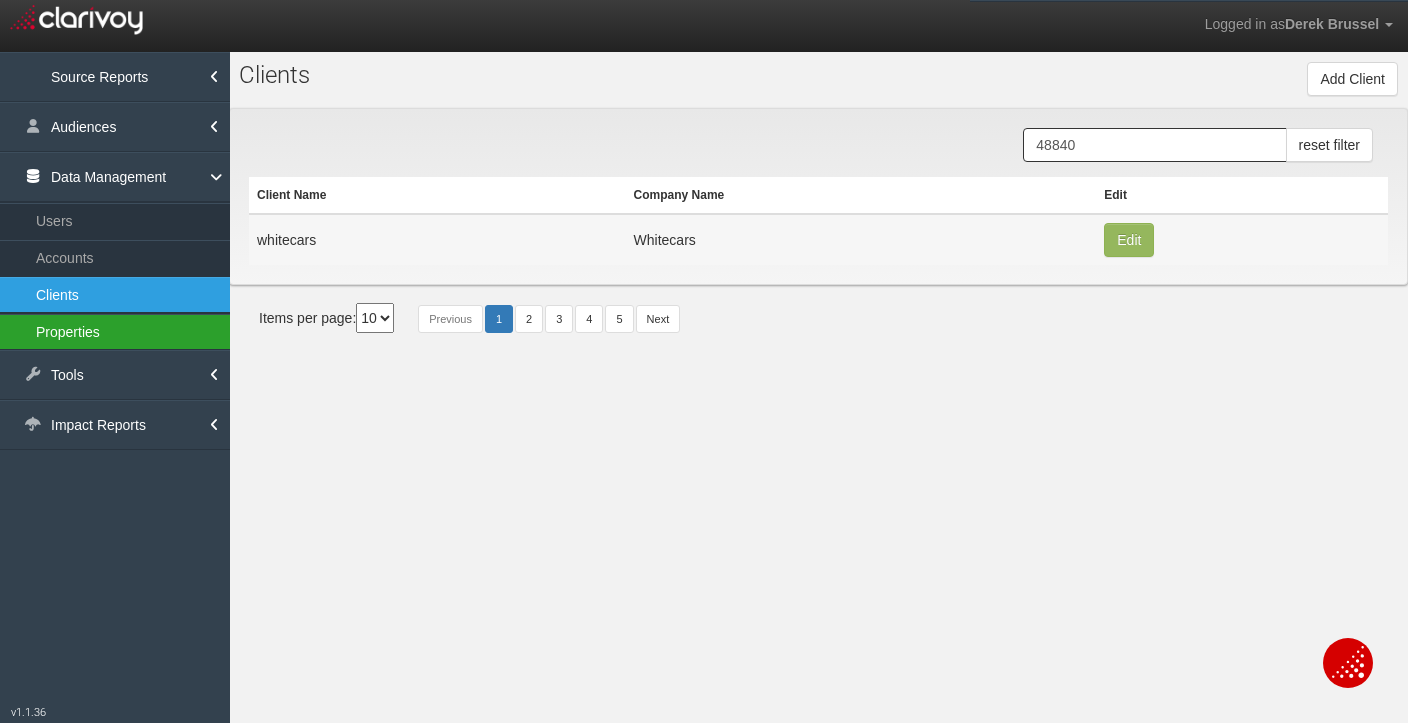click on "Properties" at bounding box center (115, 332) 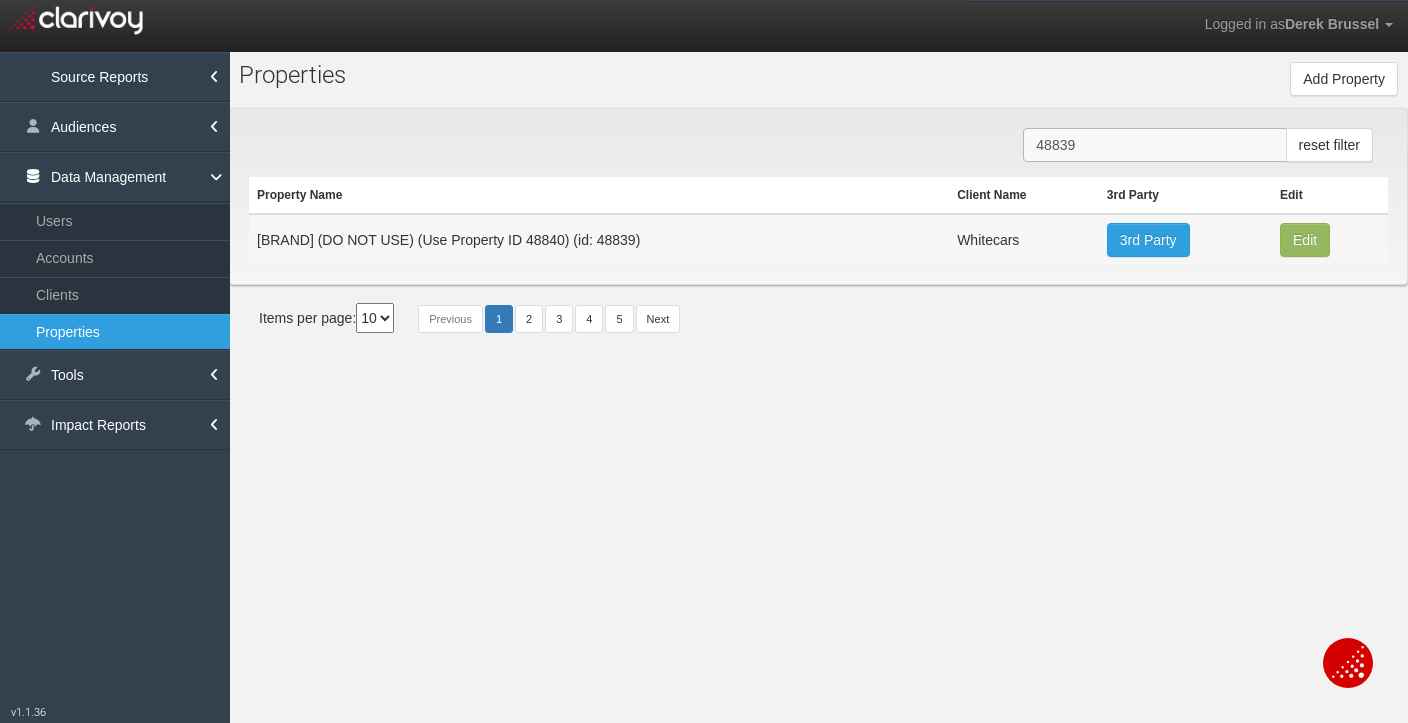 drag, startPoint x: 1074, startPoint y: 144, endPoint x: 1059, endPoint y: 146, distance: 15.132746 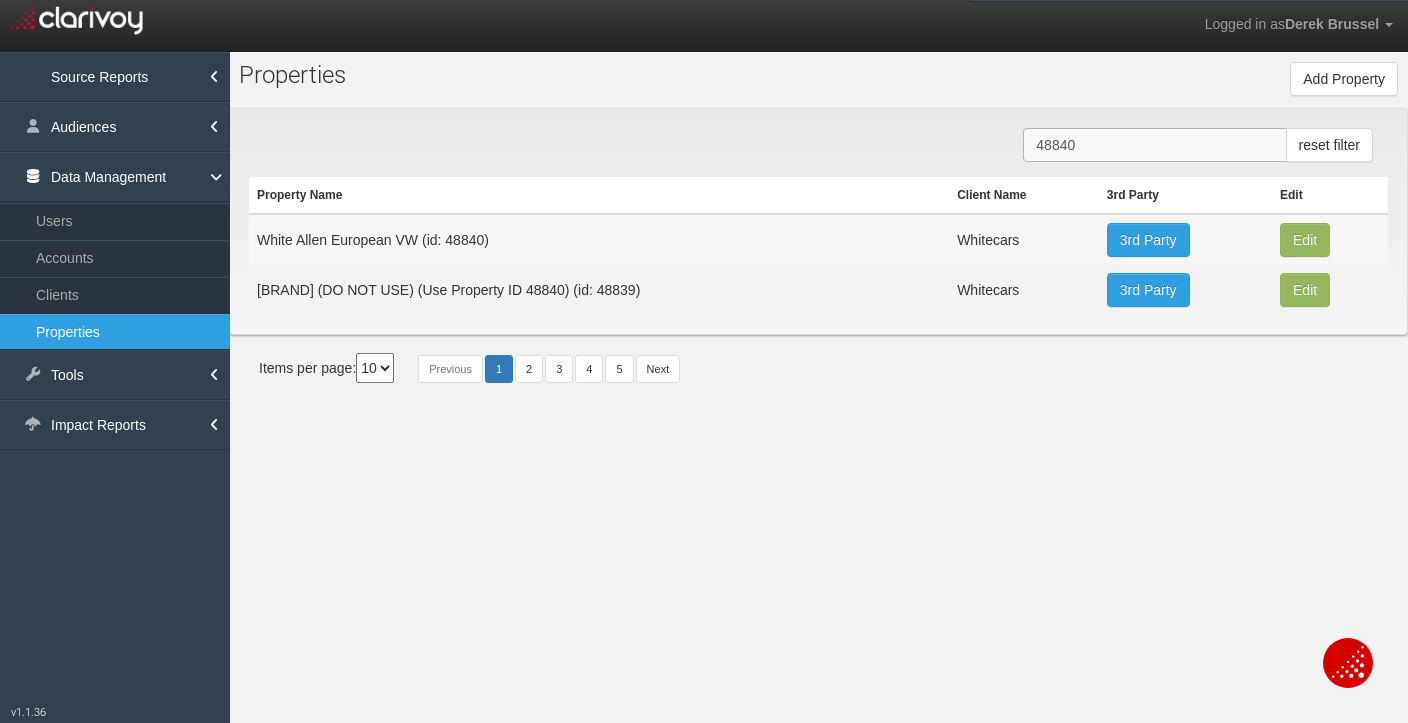 type on "48840" 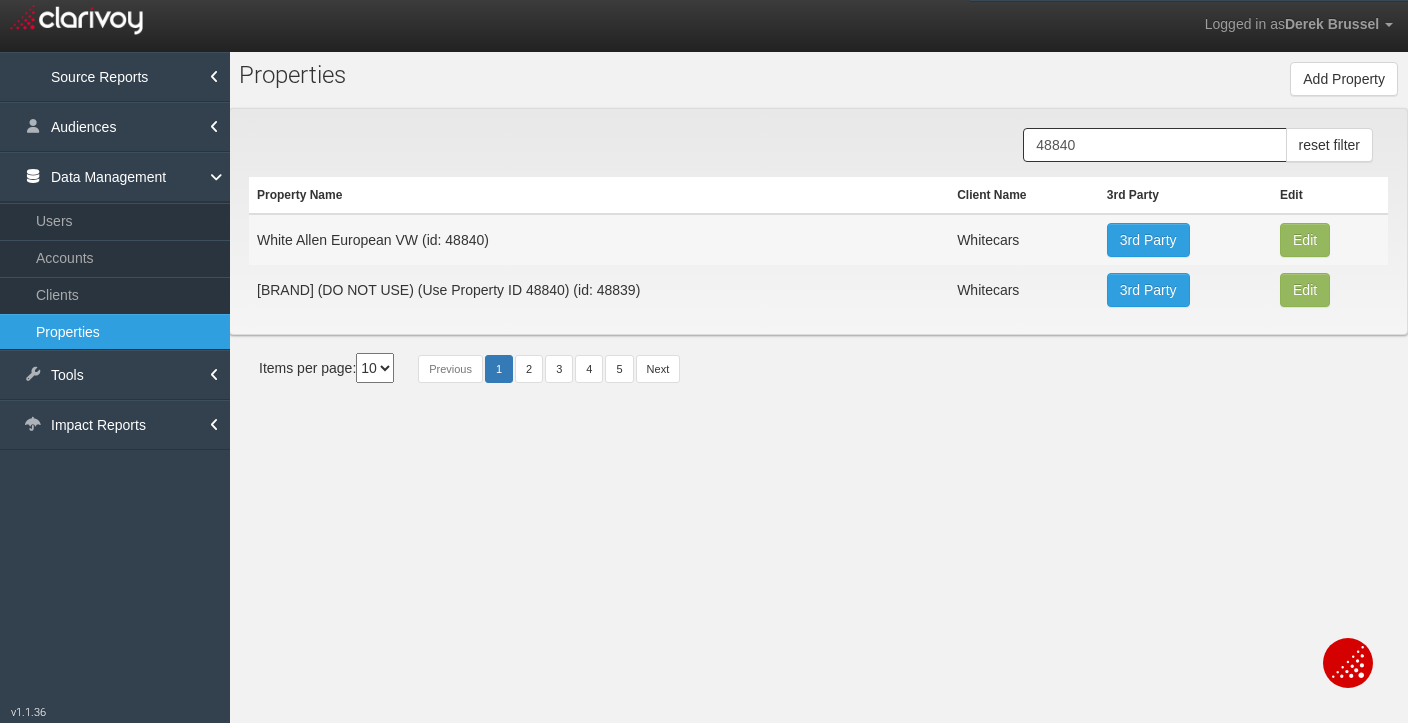 click on "[BRAND] (DO NOT USE) (Use Property ID 48840) (id: 48839)" at bounding box center (599, 239) 